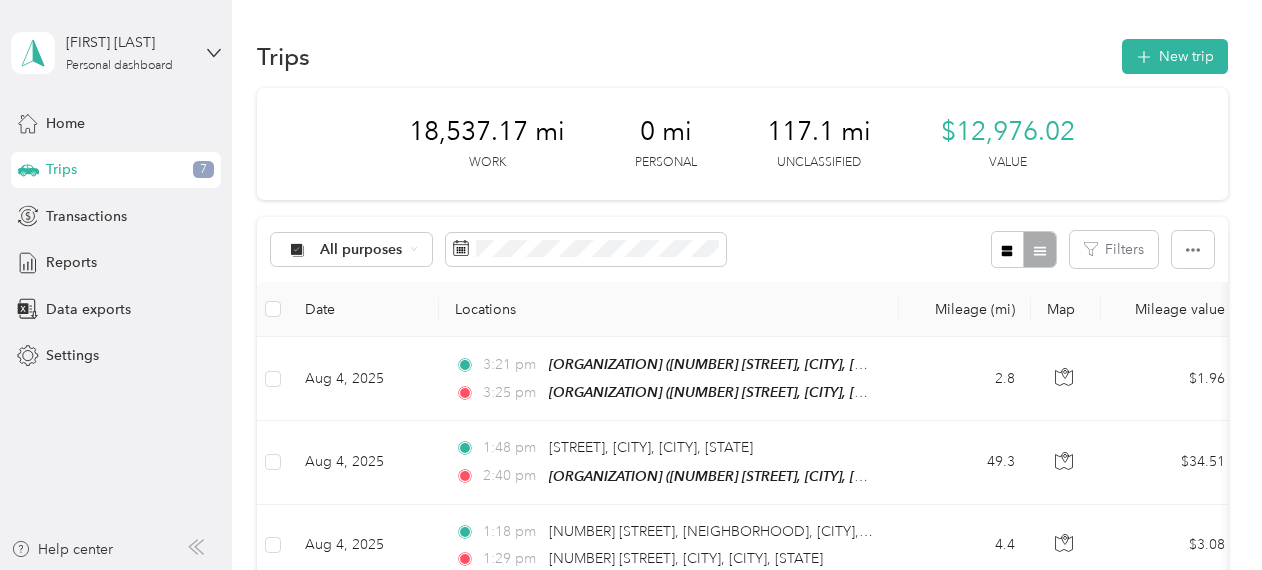 scroll, scrollTop: 0, scrollLeft: 0, axis: both 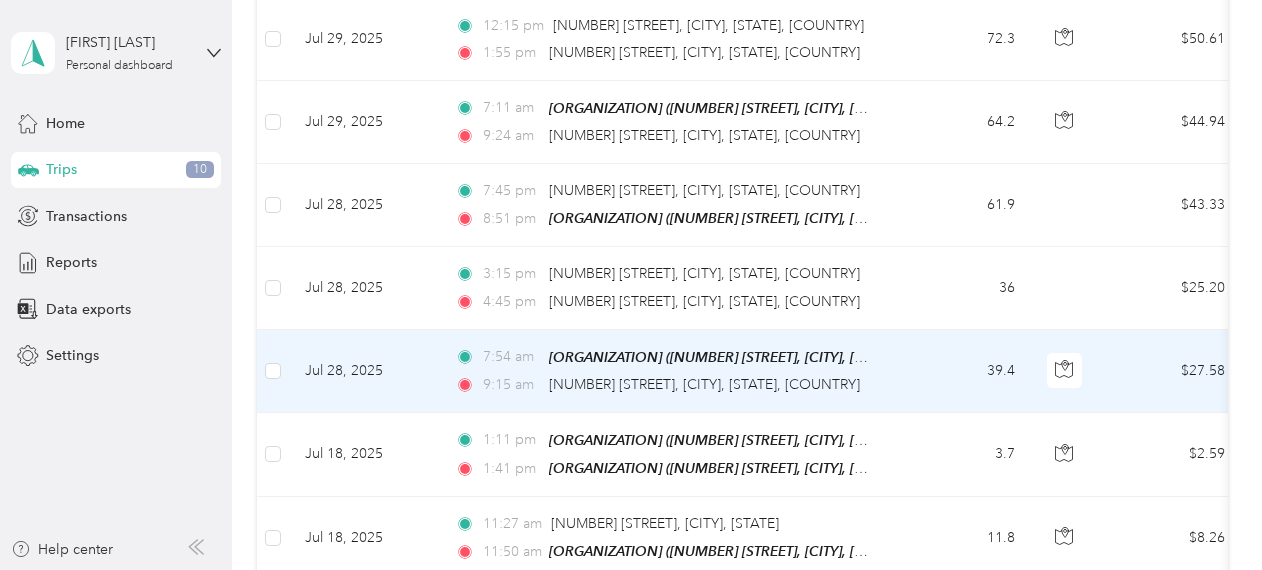 click on "Jul 28, 2025" at bounding box center (364, 371) 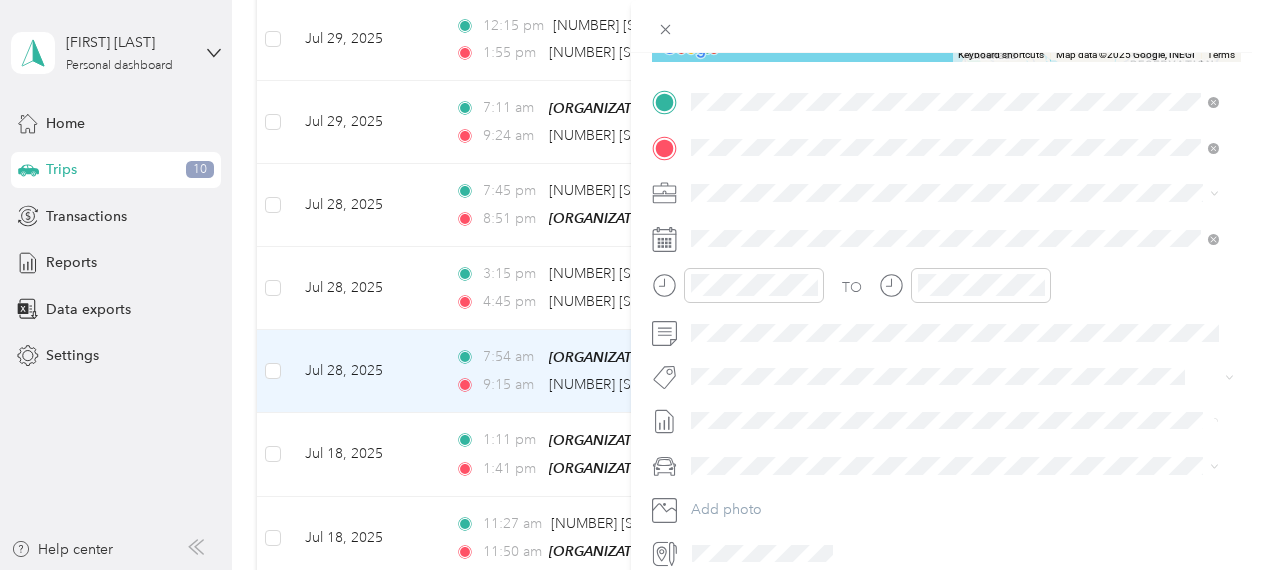 scroll, scrollTop: 380, scrollLeft: 0, axis: vertical 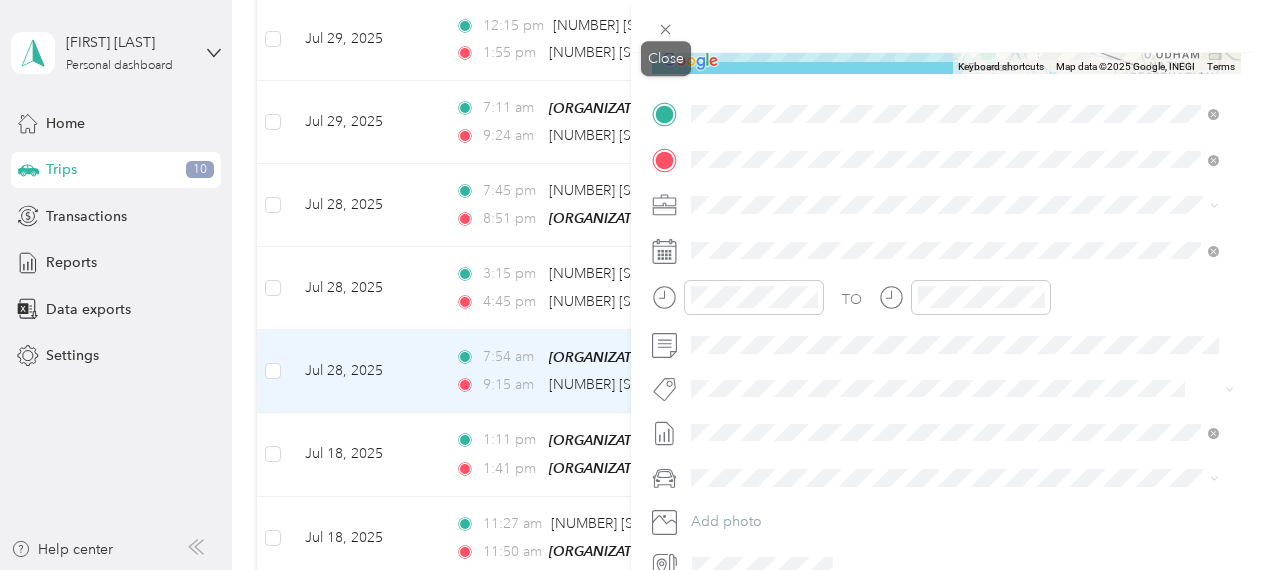 click 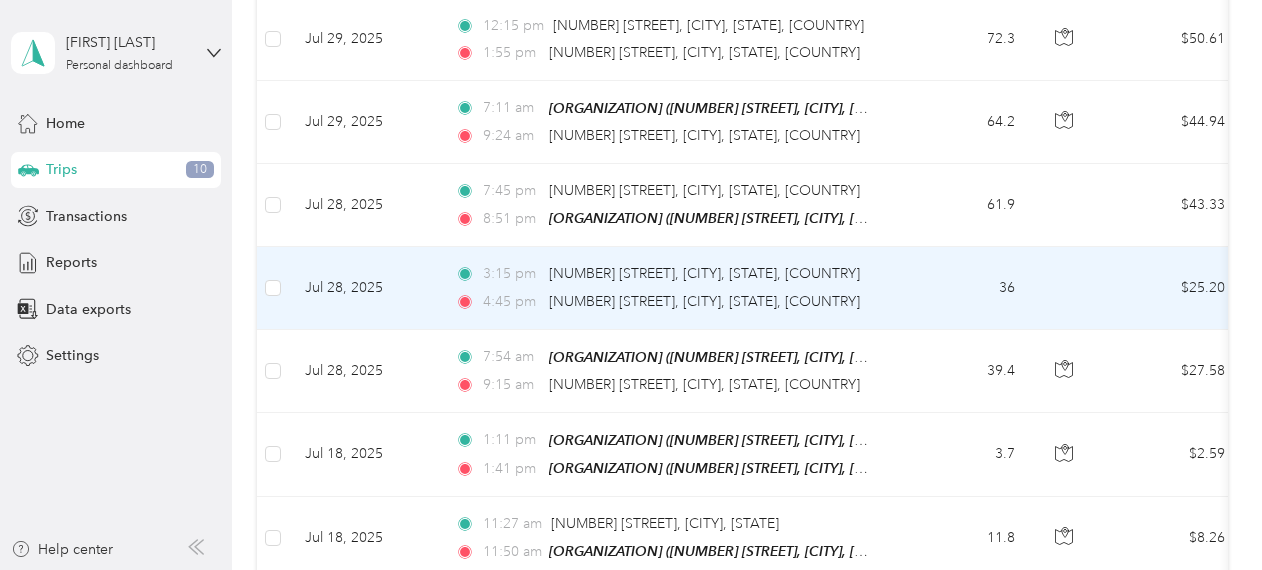 click on "Jul 28, 2025" at bounding box center (364, 288) 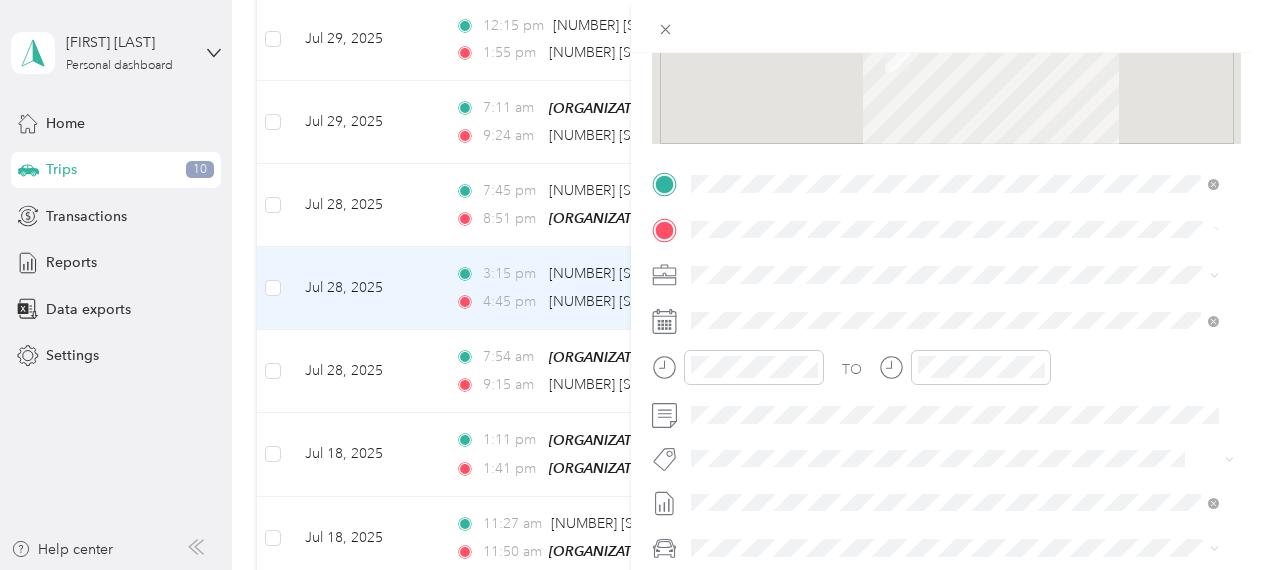 scroll, scrollTop: 313, scrollLeft: 0, axis: vertical 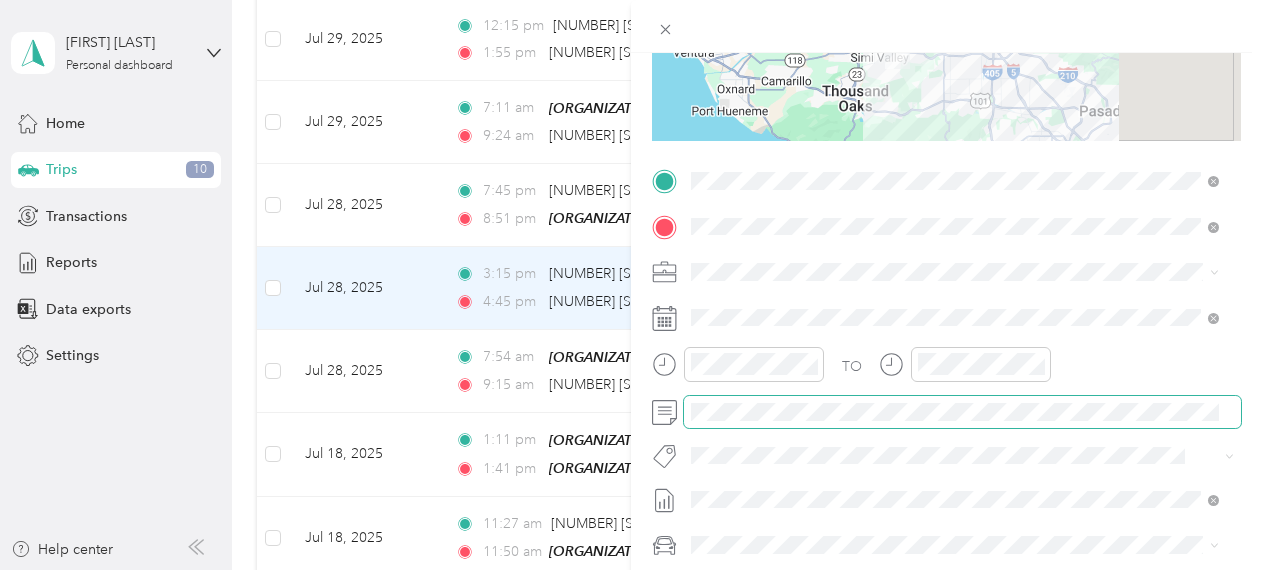 click at bounding box center [946, 412] 